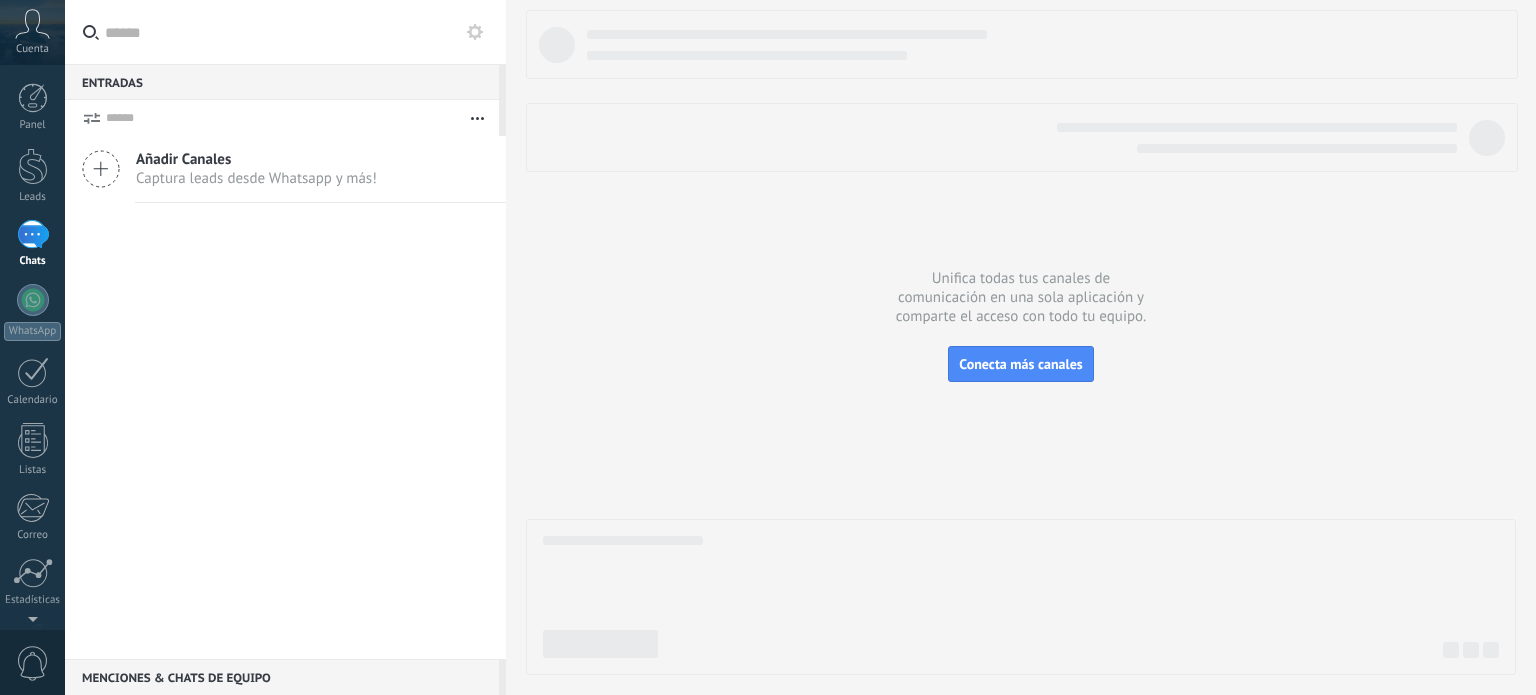 scroll, scrollTop: 0, scrollLeft: 0, axis: both 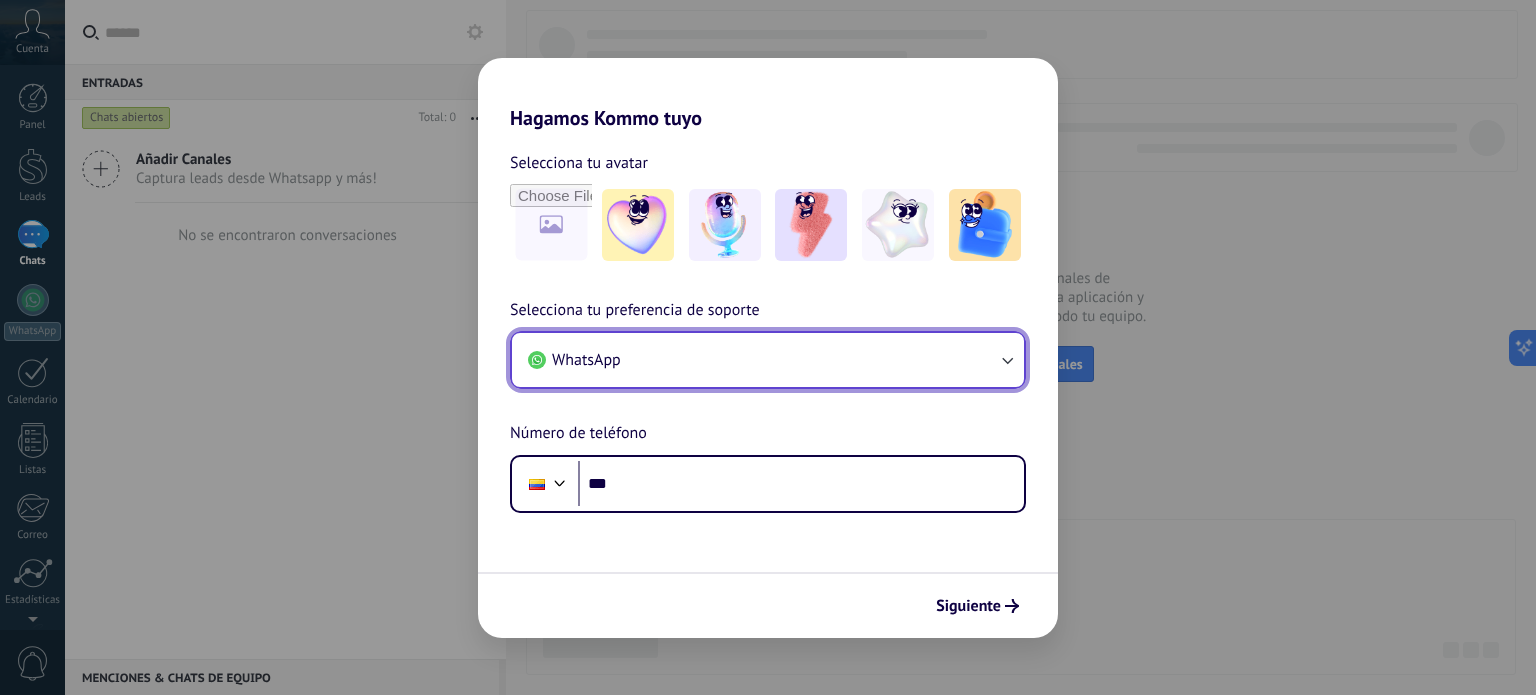 click on "WhatsApp" at bounding box center (768, 360) 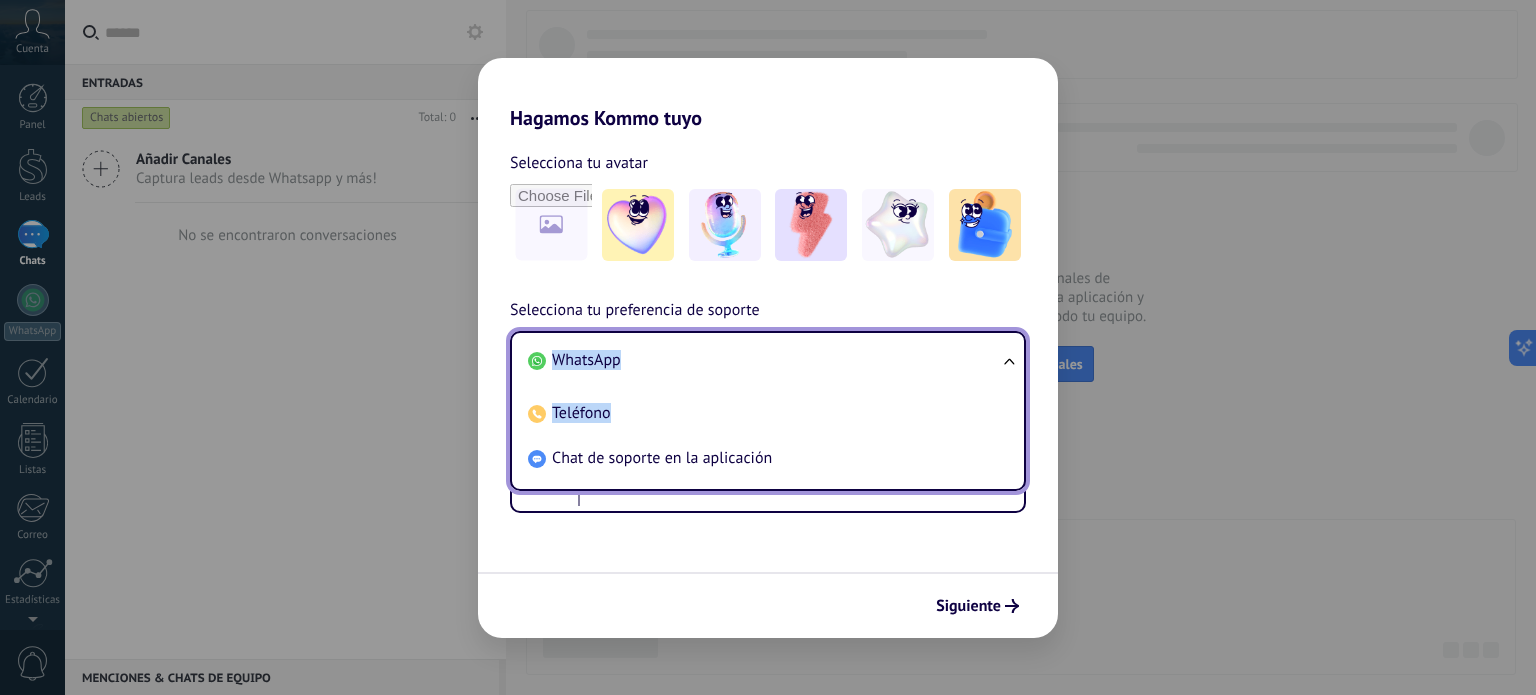 drag, startPoint x: 810, startPoint y: 415, endPoint x: 1048, endPoint y: 372, distance: 241.85326 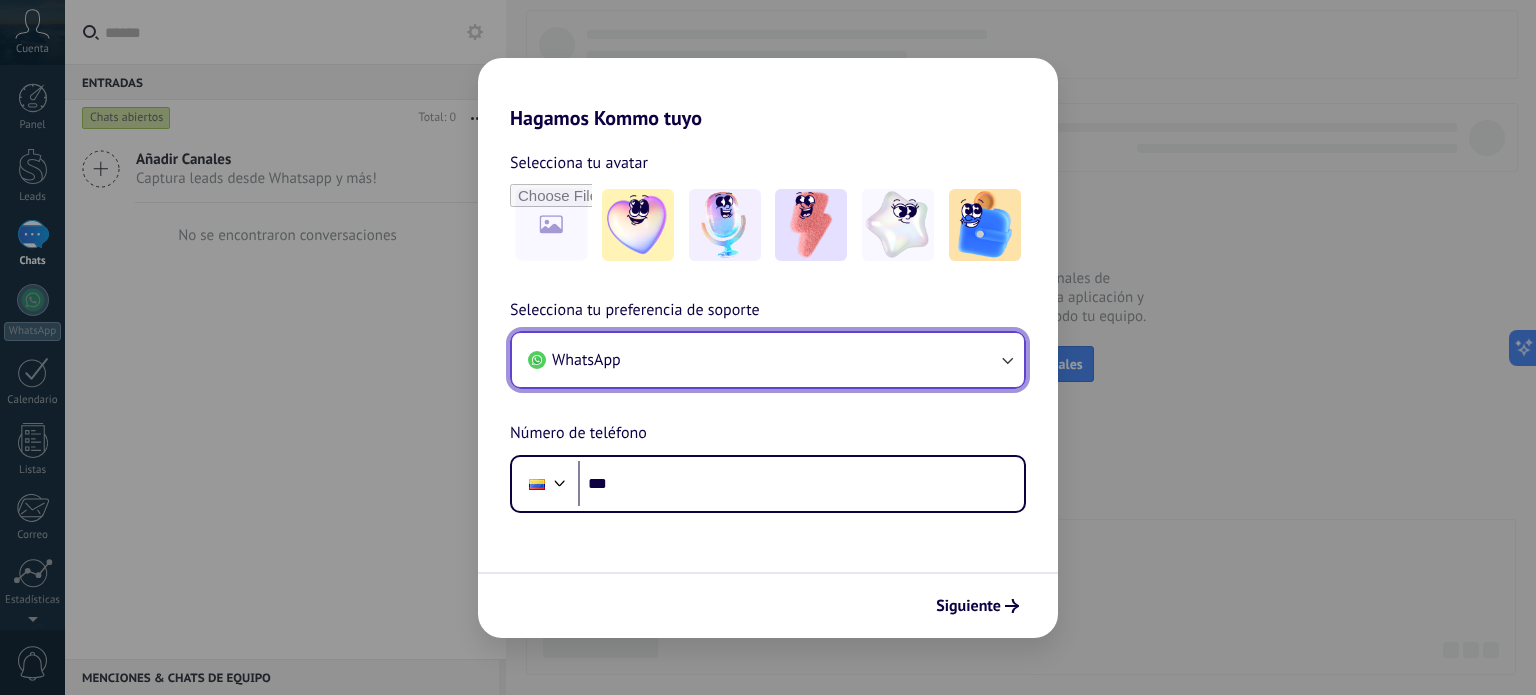 click on "WhatsApp" at bounding box center (768, 360) 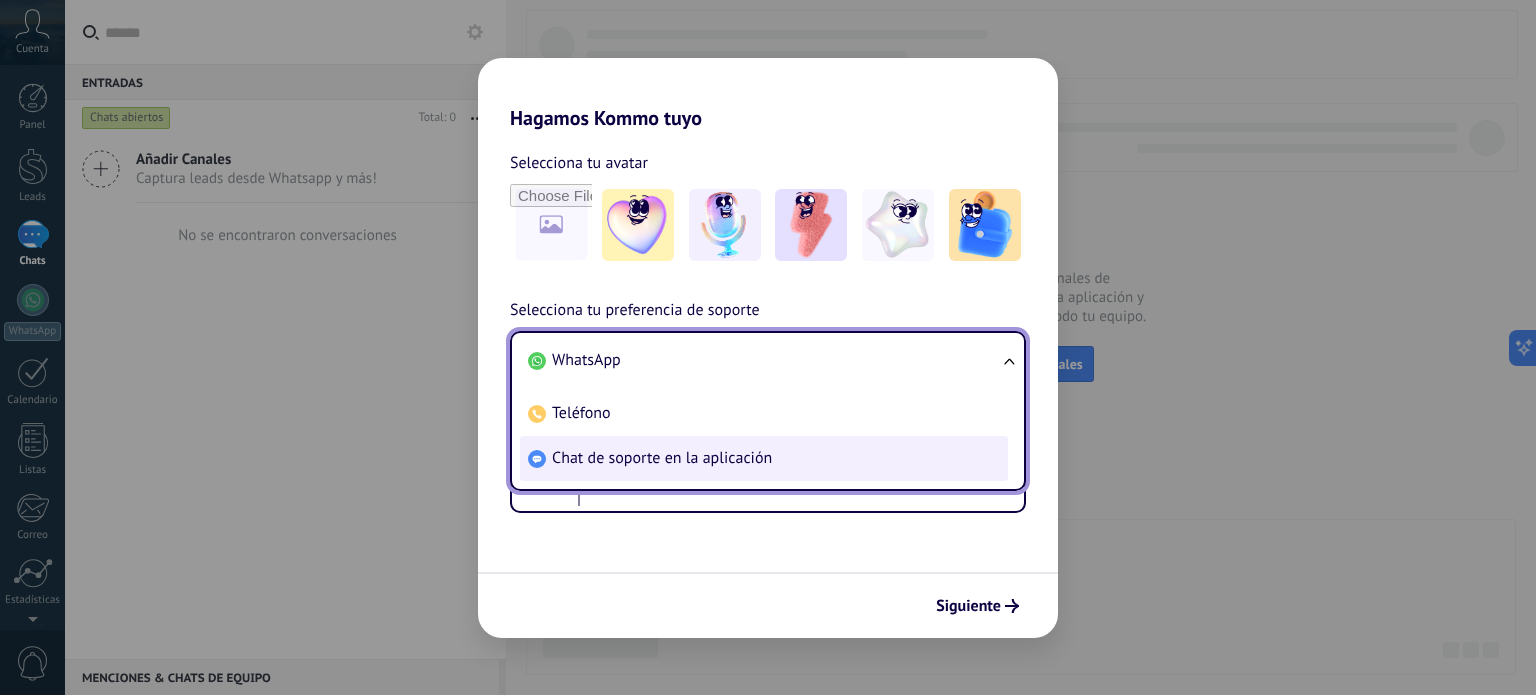 click on "Chat de soporte en la aplicación" at bounding box center (662, 458) 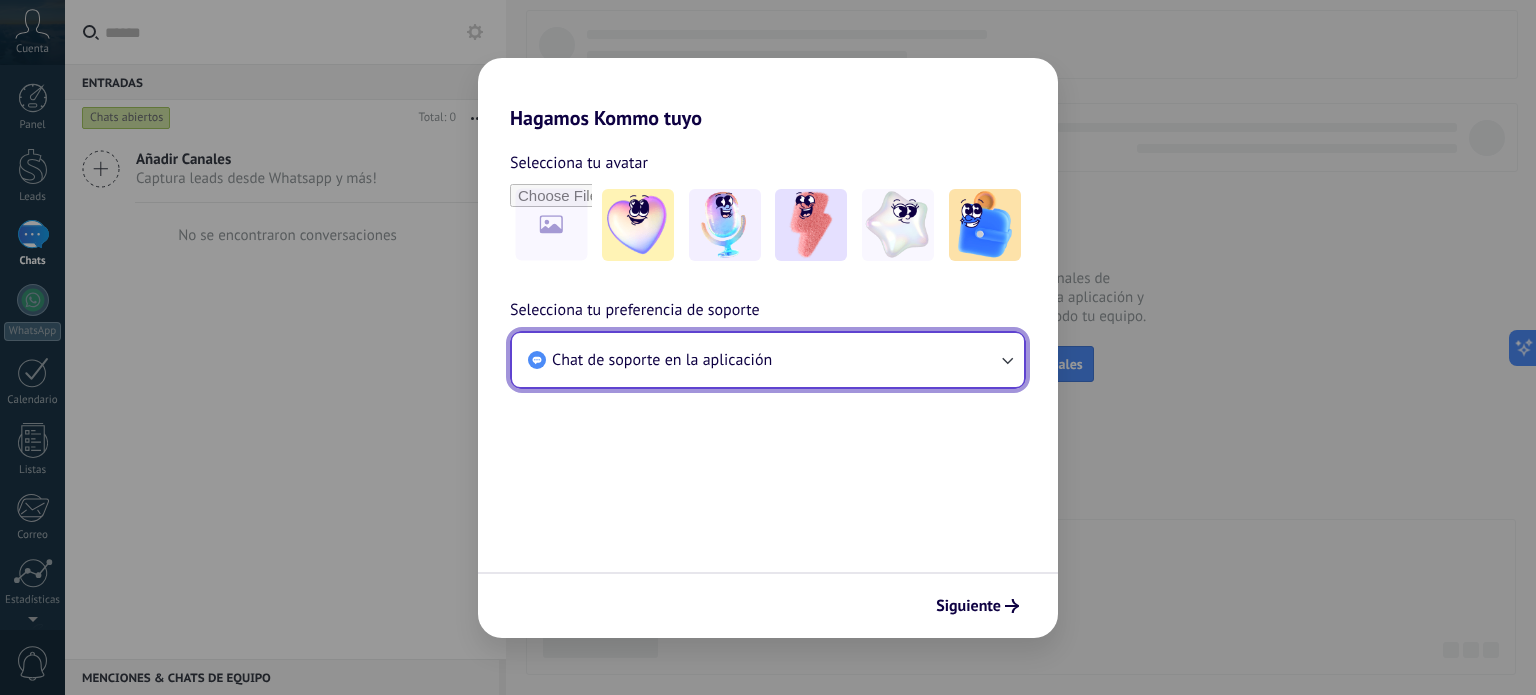 click on "Chat de soporte en la aplicación" at bounding box center [768, 360] 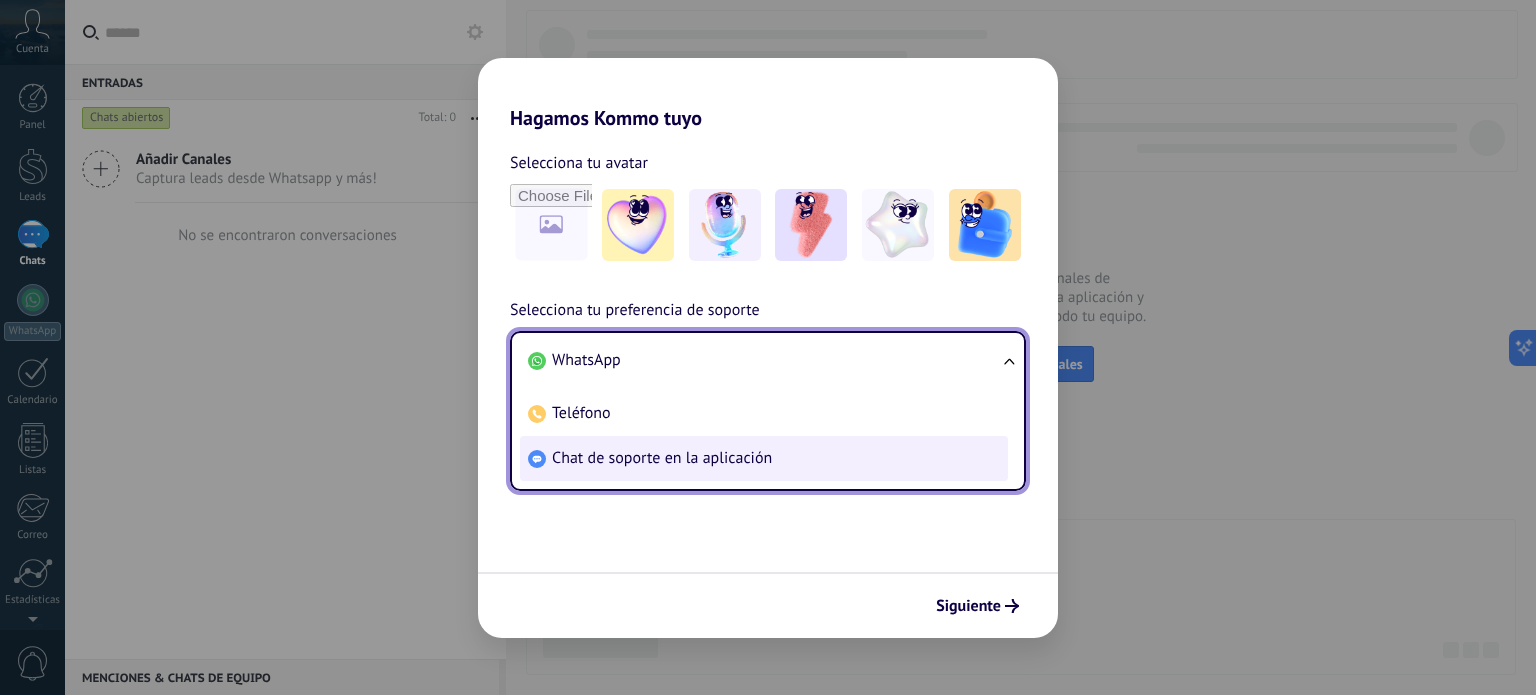 click on "Chat de soporte en la aplicación" at bounding box center [662, 458] 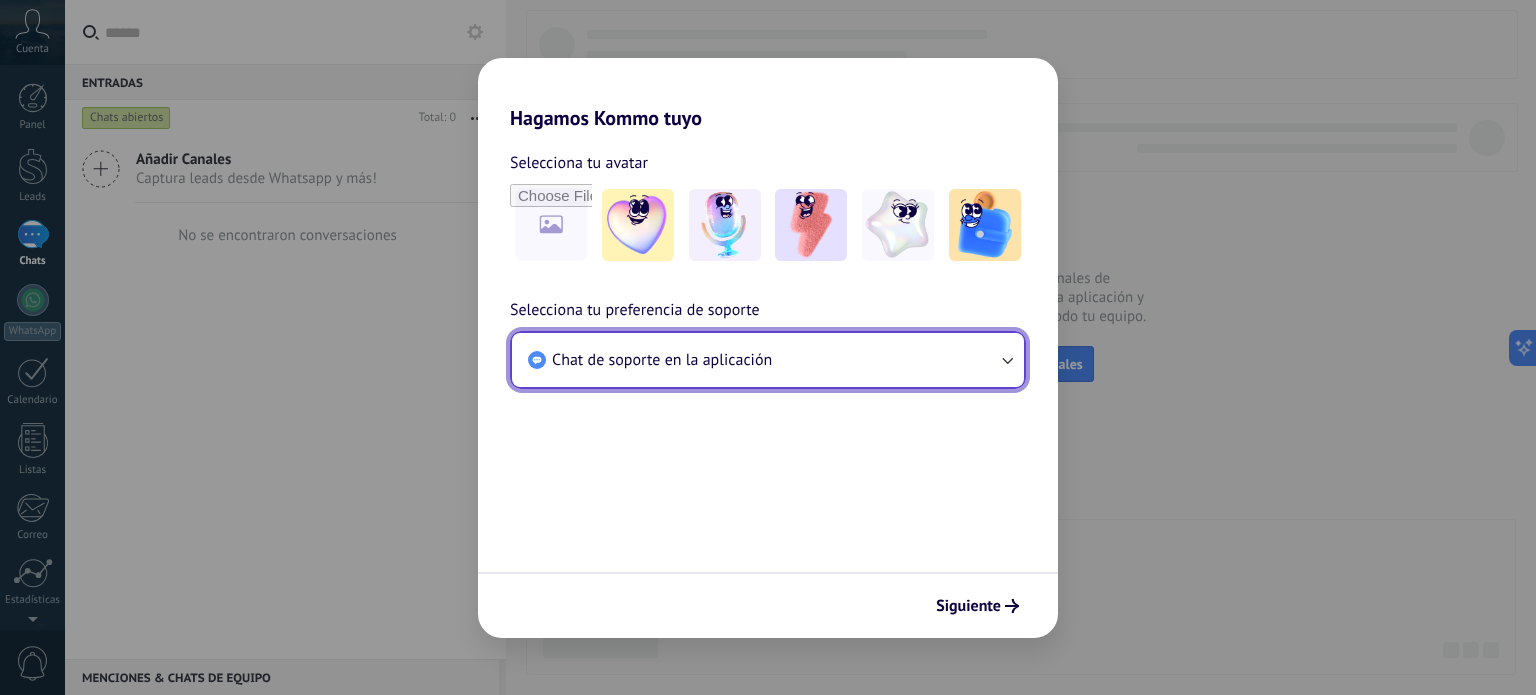 click on "Chat de soporte en la aplicación" at bounding box center [662, 360] 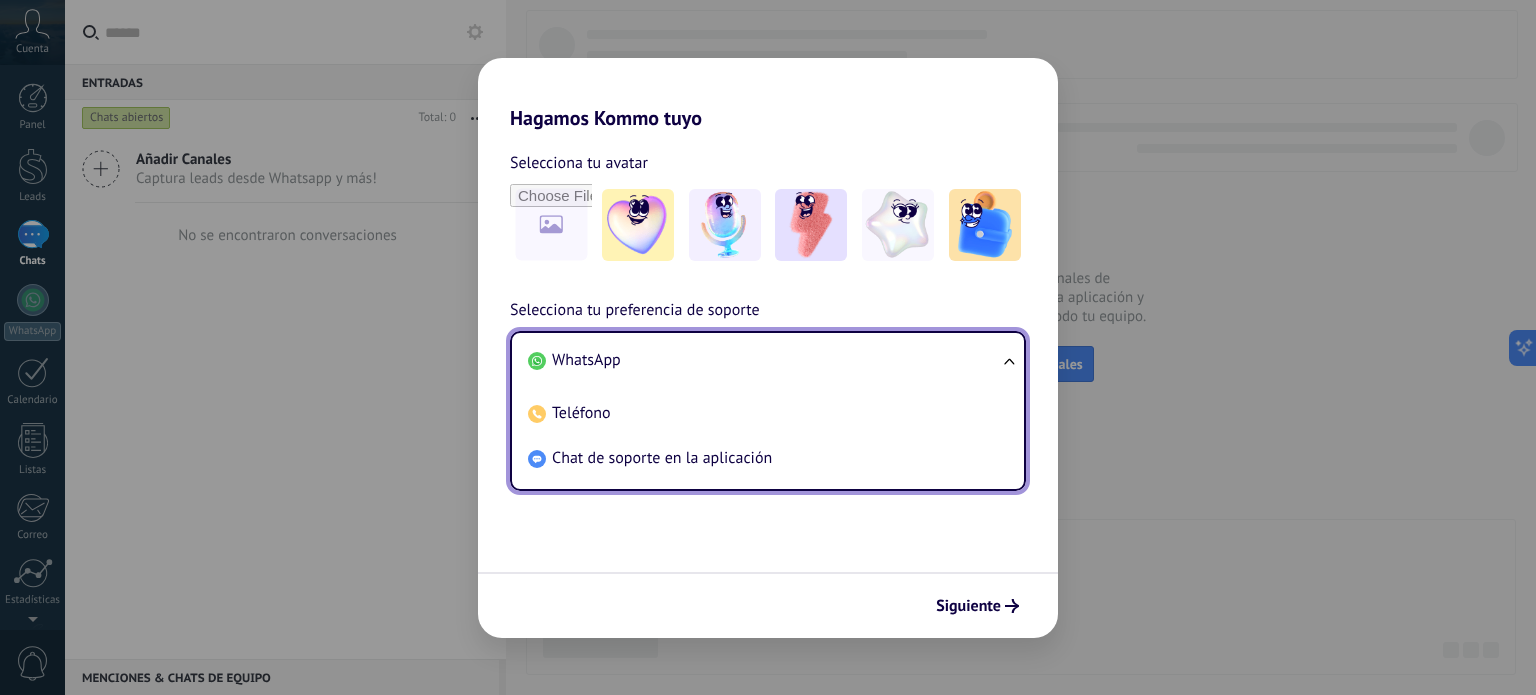 click on "WhatsApp" at bounding box center (586, 360) 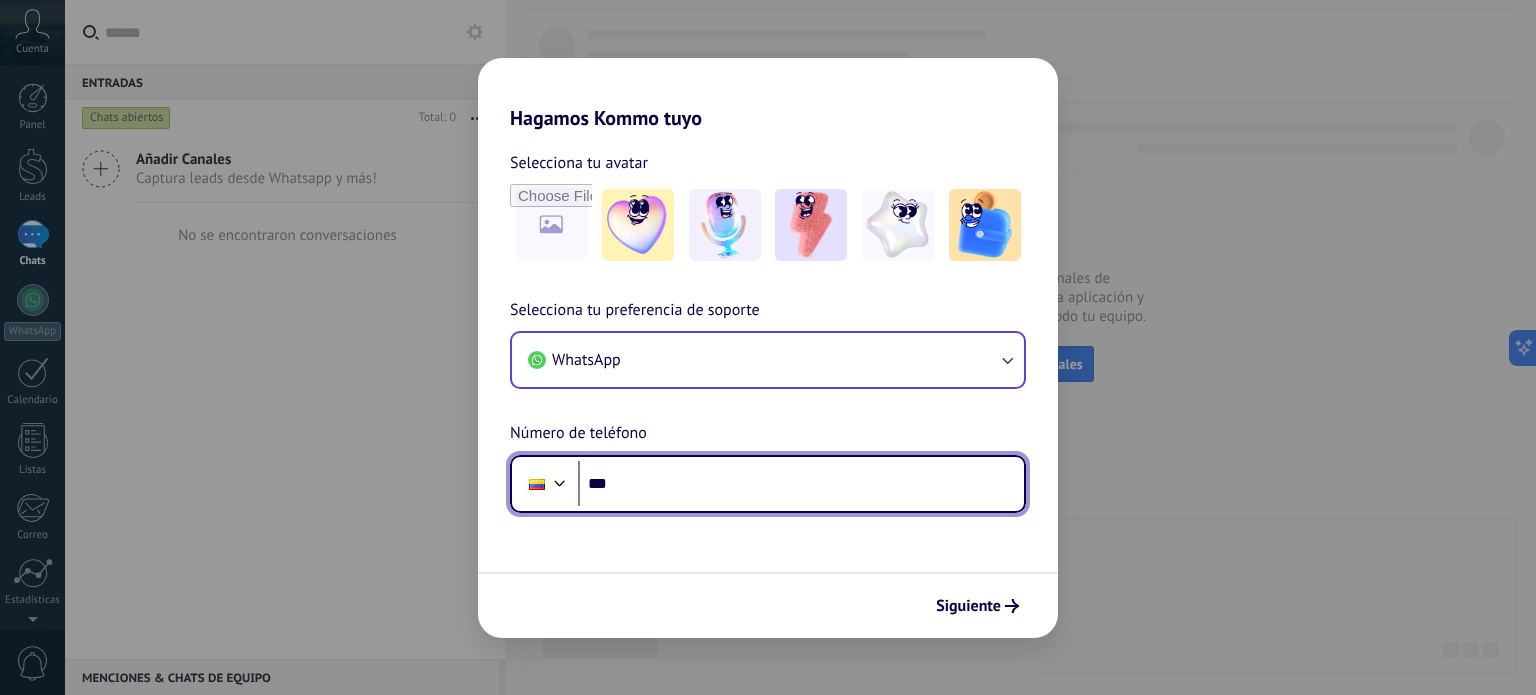 click on "***" at bounding box center [801, 484] 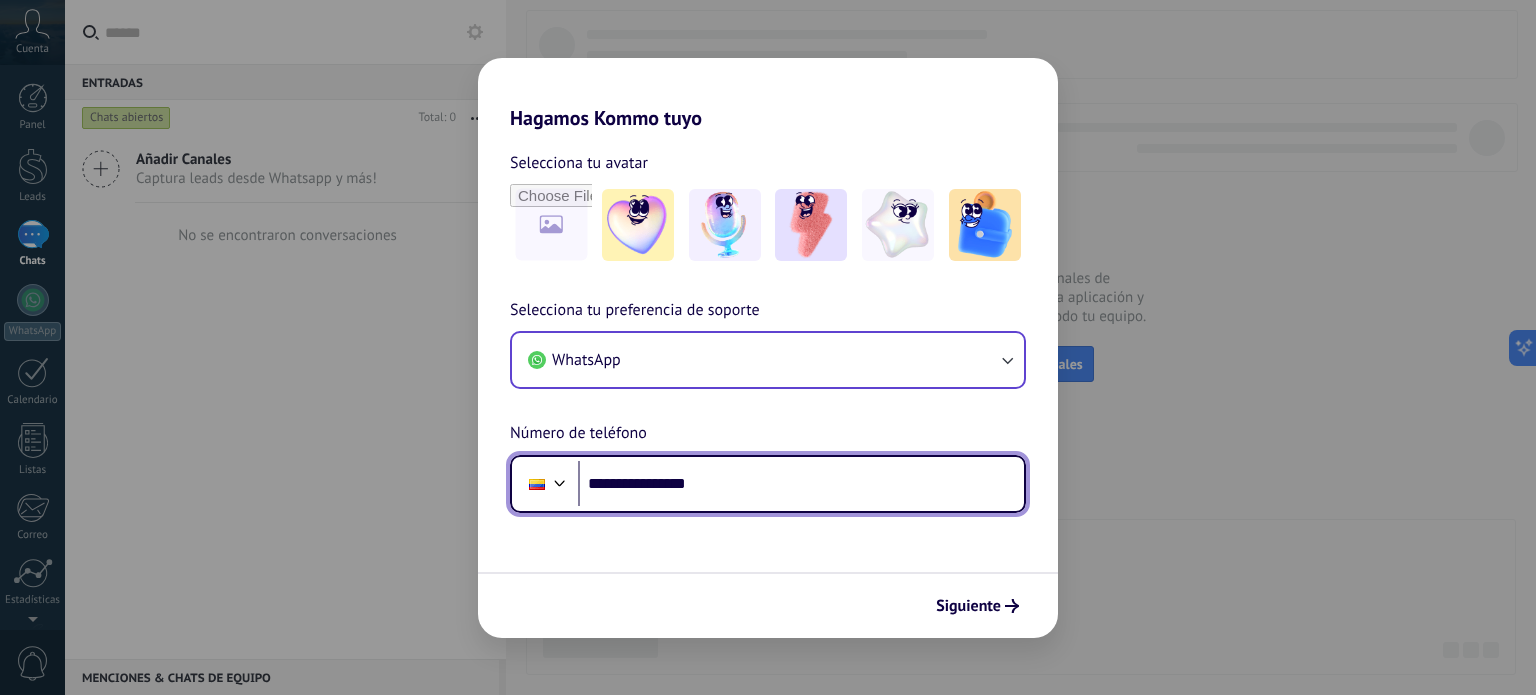 type on "**********" 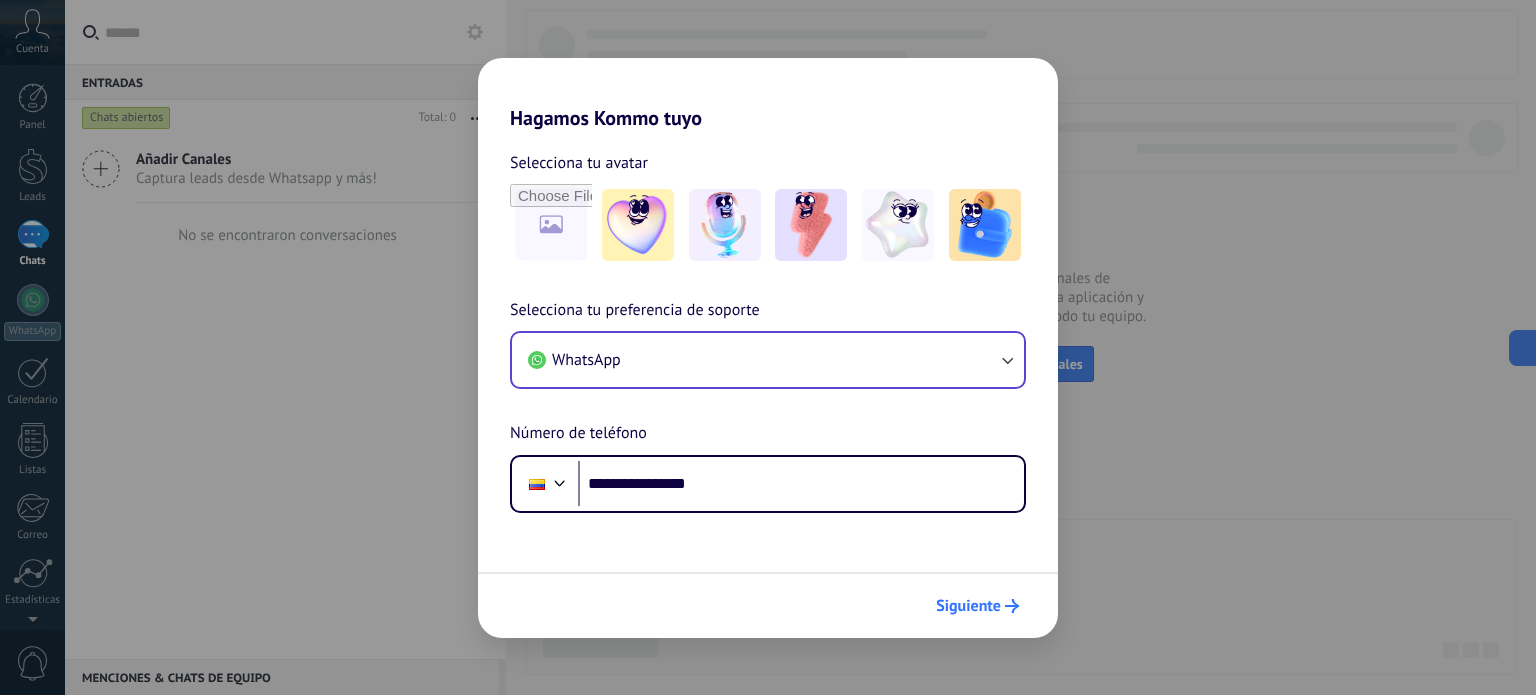 click on "Siguiente" at bounding box center [968, 606] 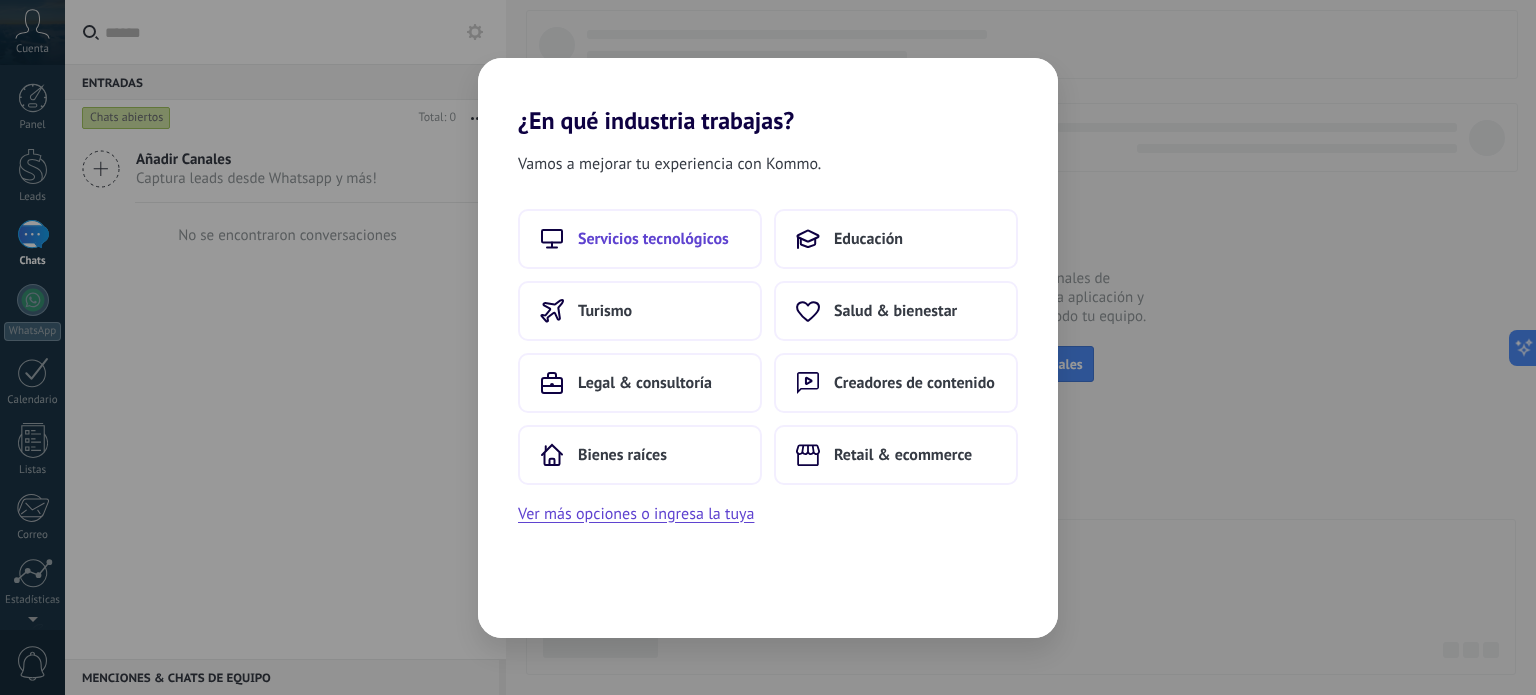 click on "Servicios tecnológicos" at bounding box center (640, 239) 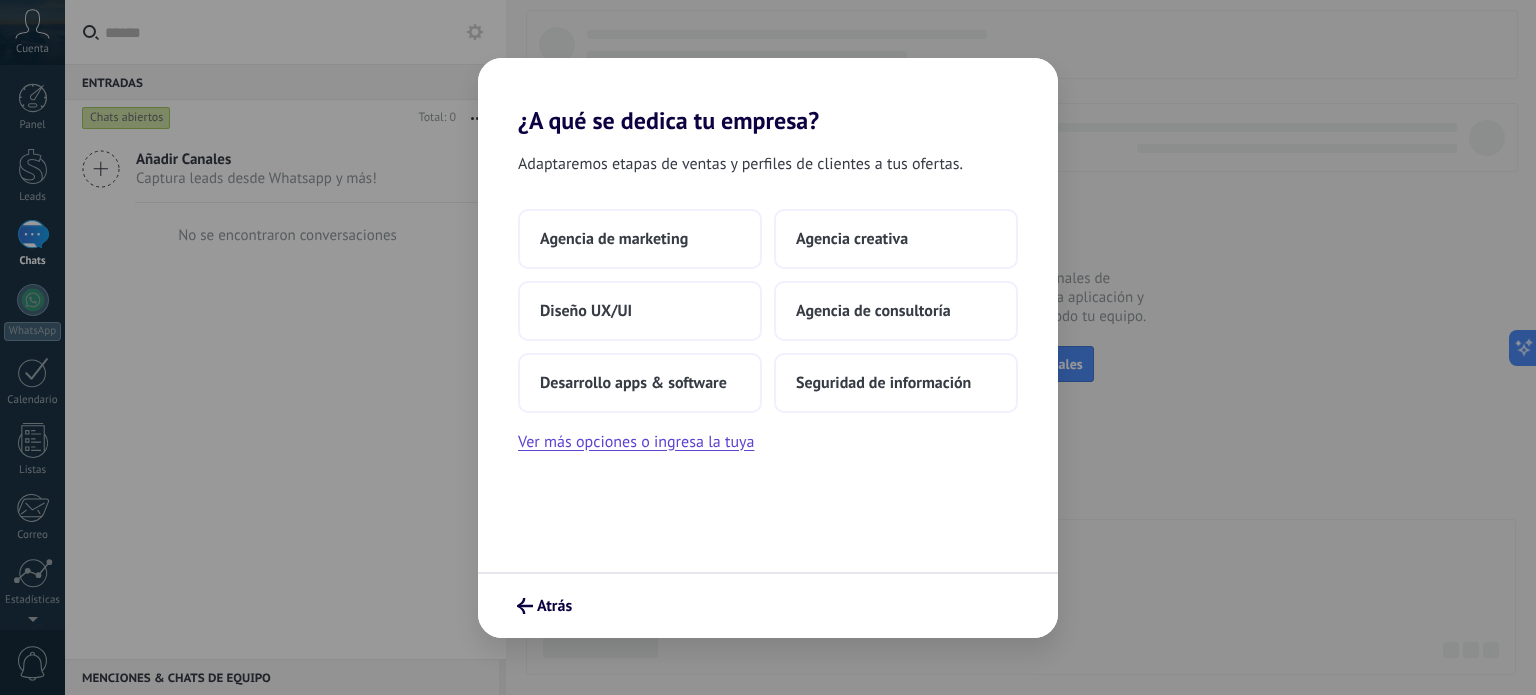 click on "Agencia de marketing" at bounding box center (640, 239) 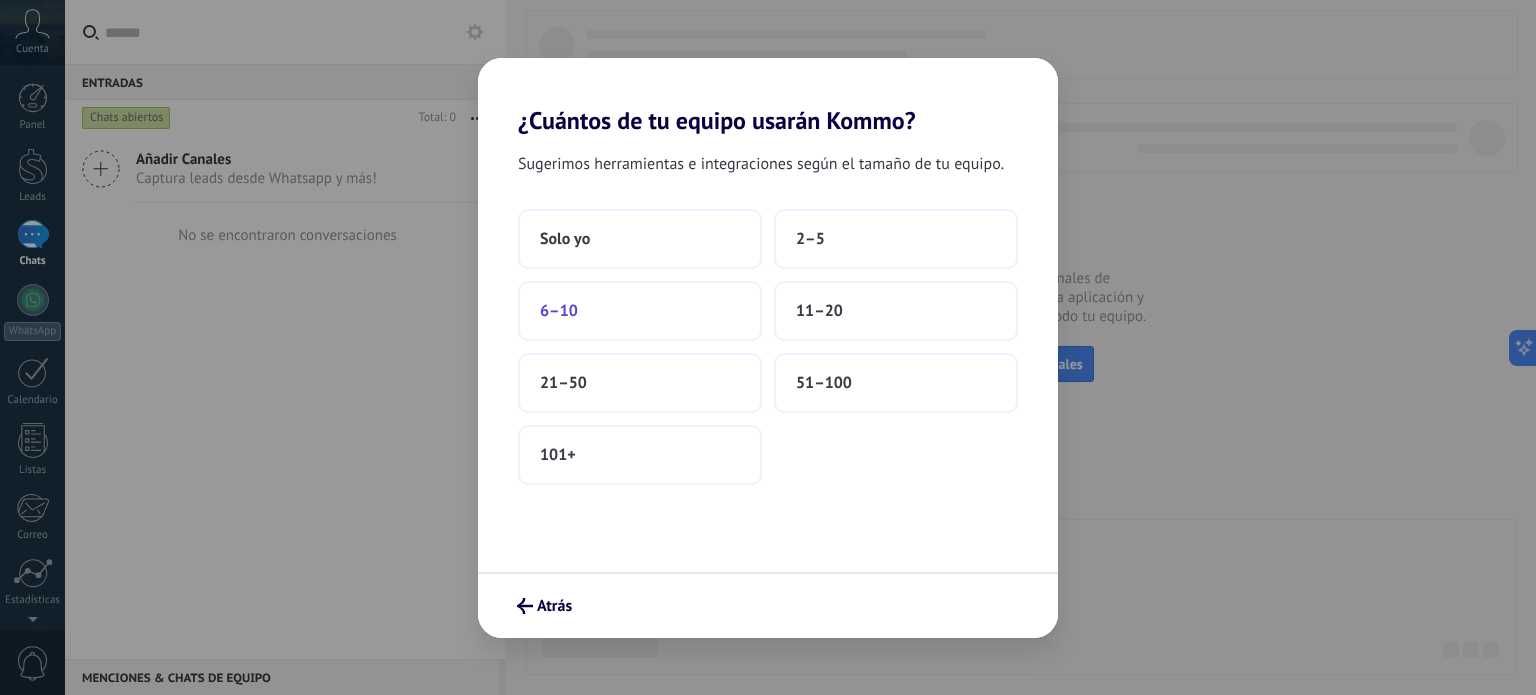 click on "6–10" at bounding box center (640, 311) 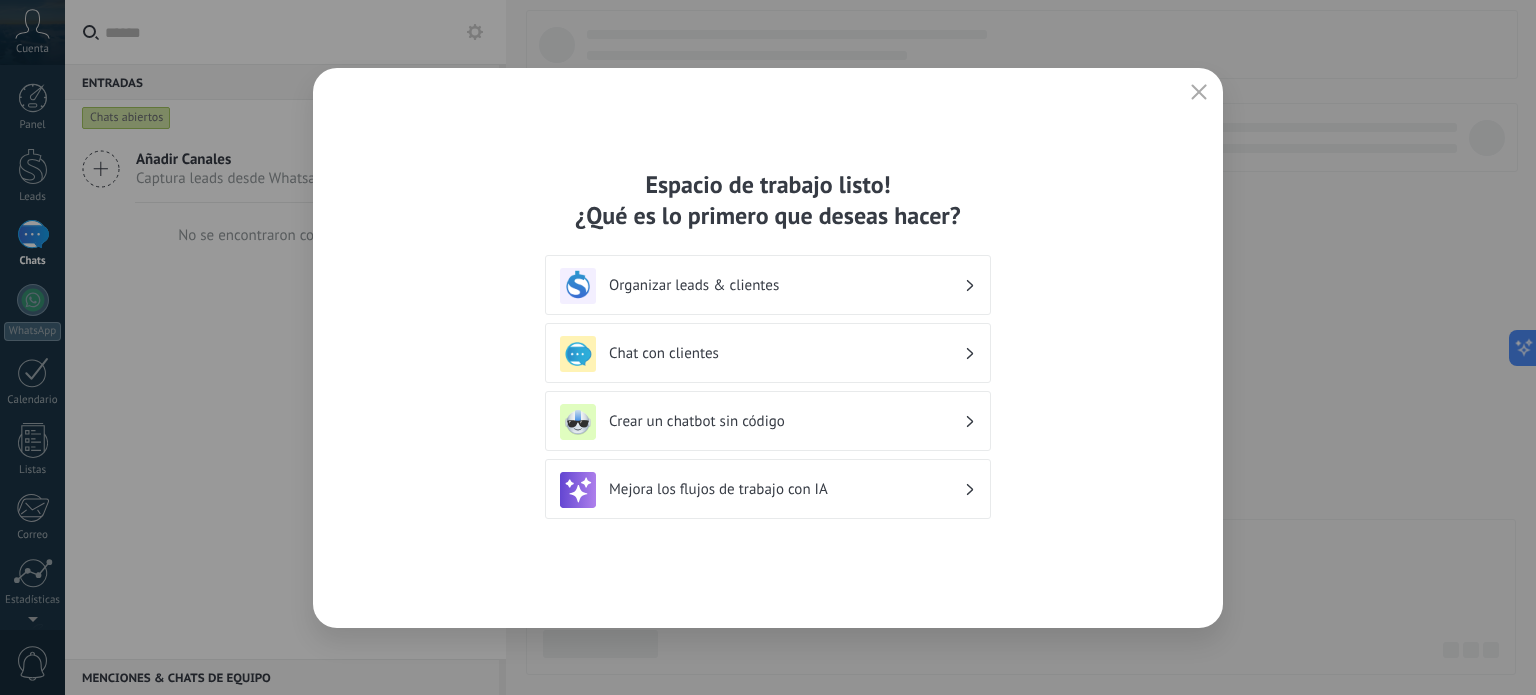 click on "Chat con clientes" at bounding box center (786, 353) 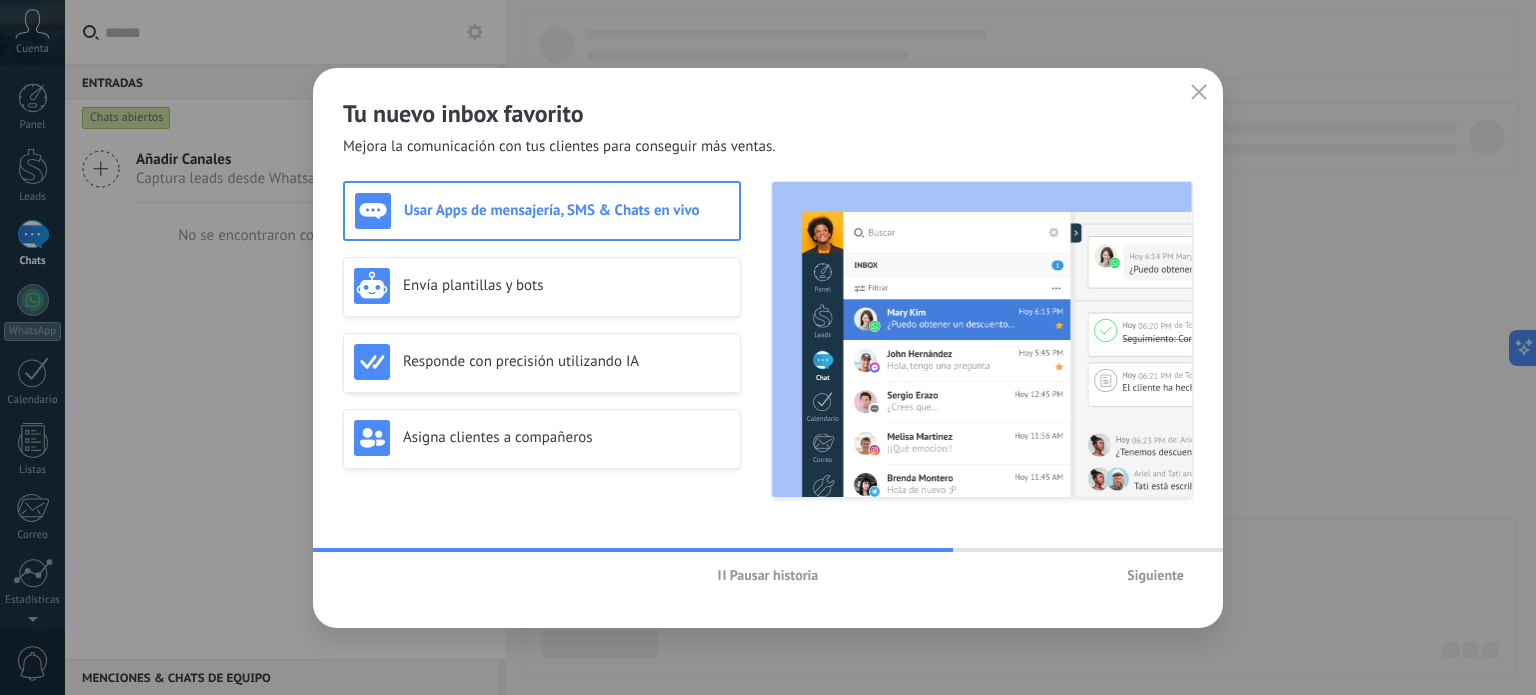 click on "Siguiente" at bounding box center (1155, 575) 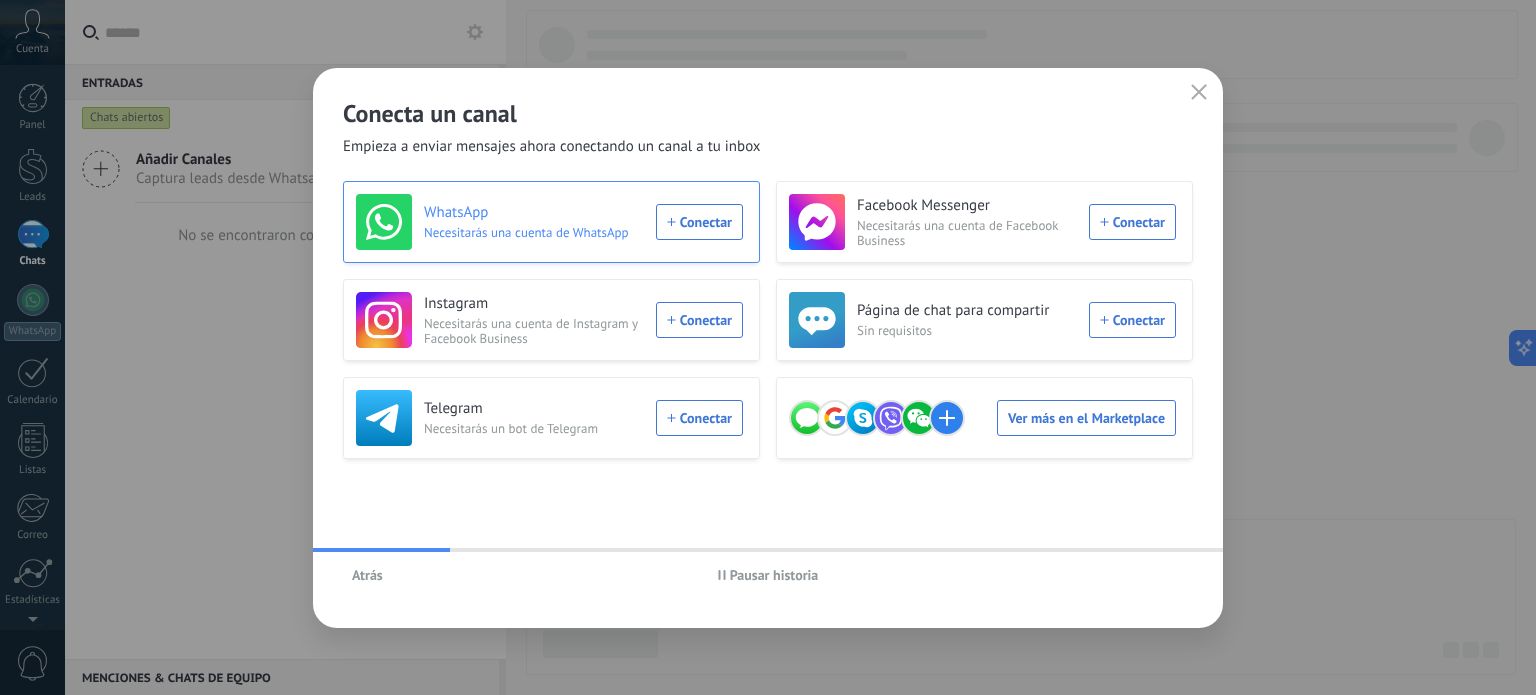 click on "WhatsApp Necesitarás una cuenta de WhatsApp Conectar" at bounding box center [549, 222] 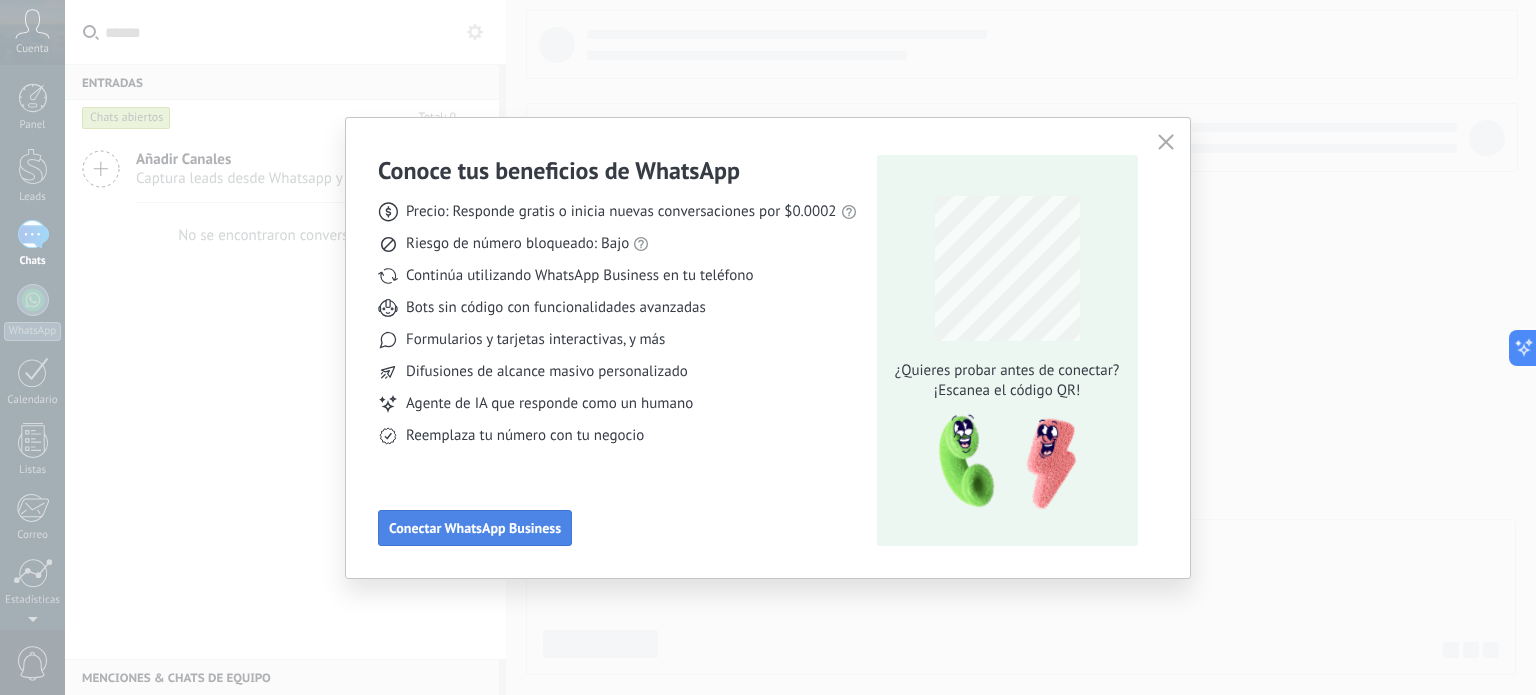 click on "Conectar WhatsApp Business" at bounding box center [475, 528] 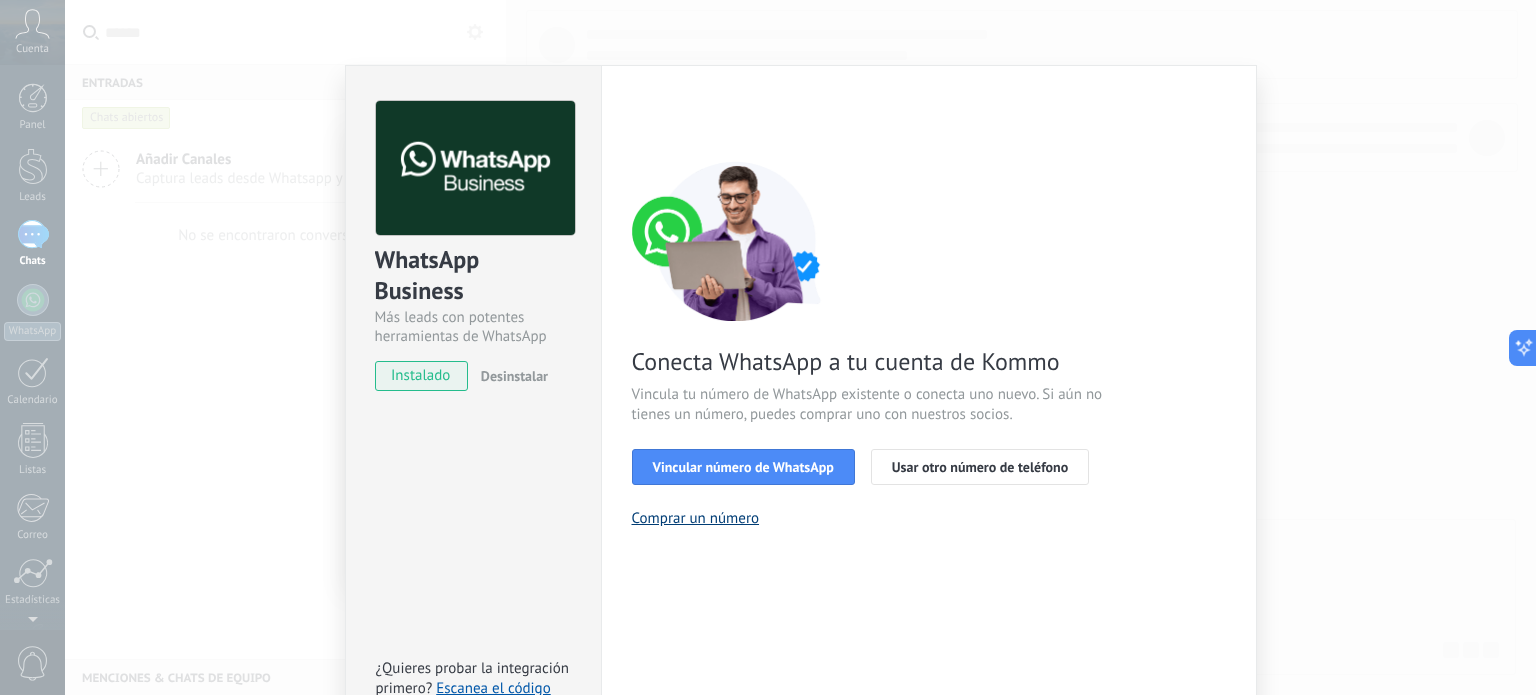click on "Comprar un número" at bounding box center (696, 518) 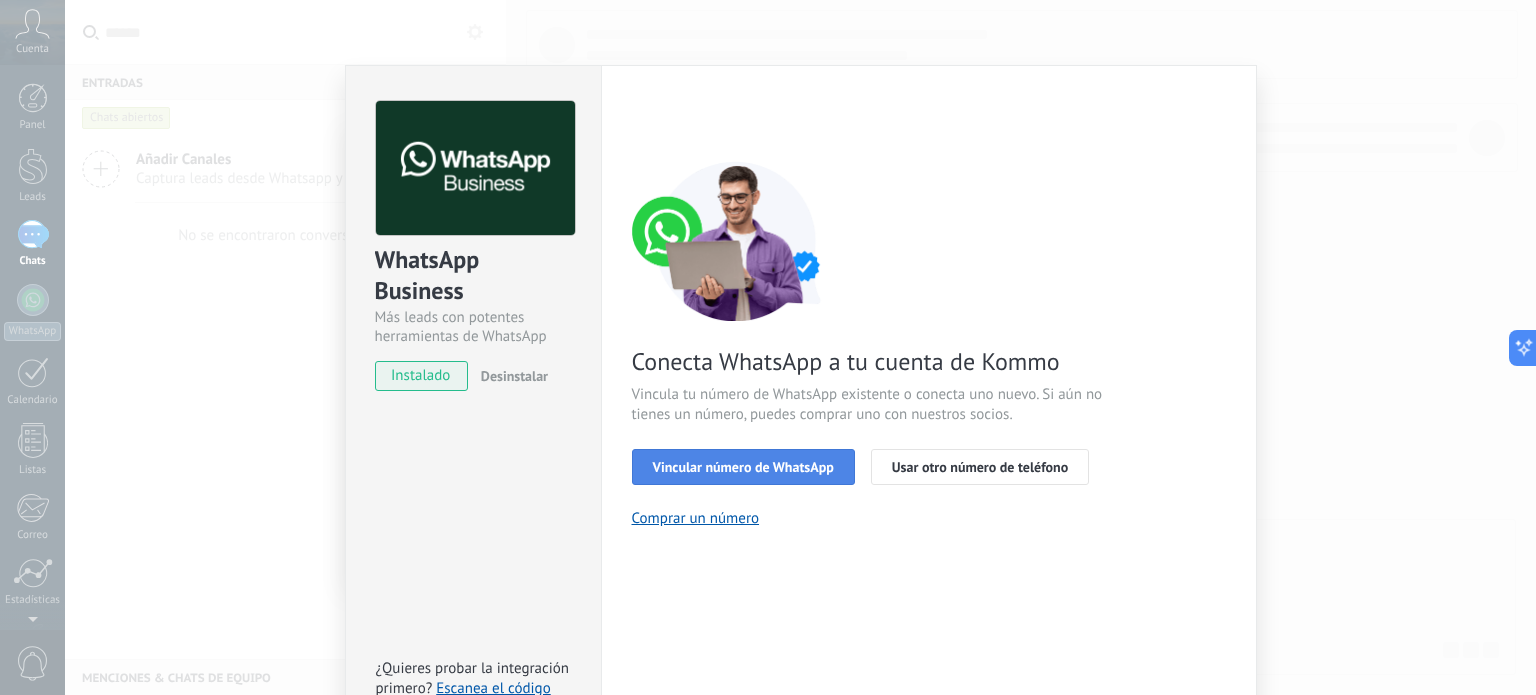 click on "Vincular número de WhatsApp" at bounding box center (743, 467) 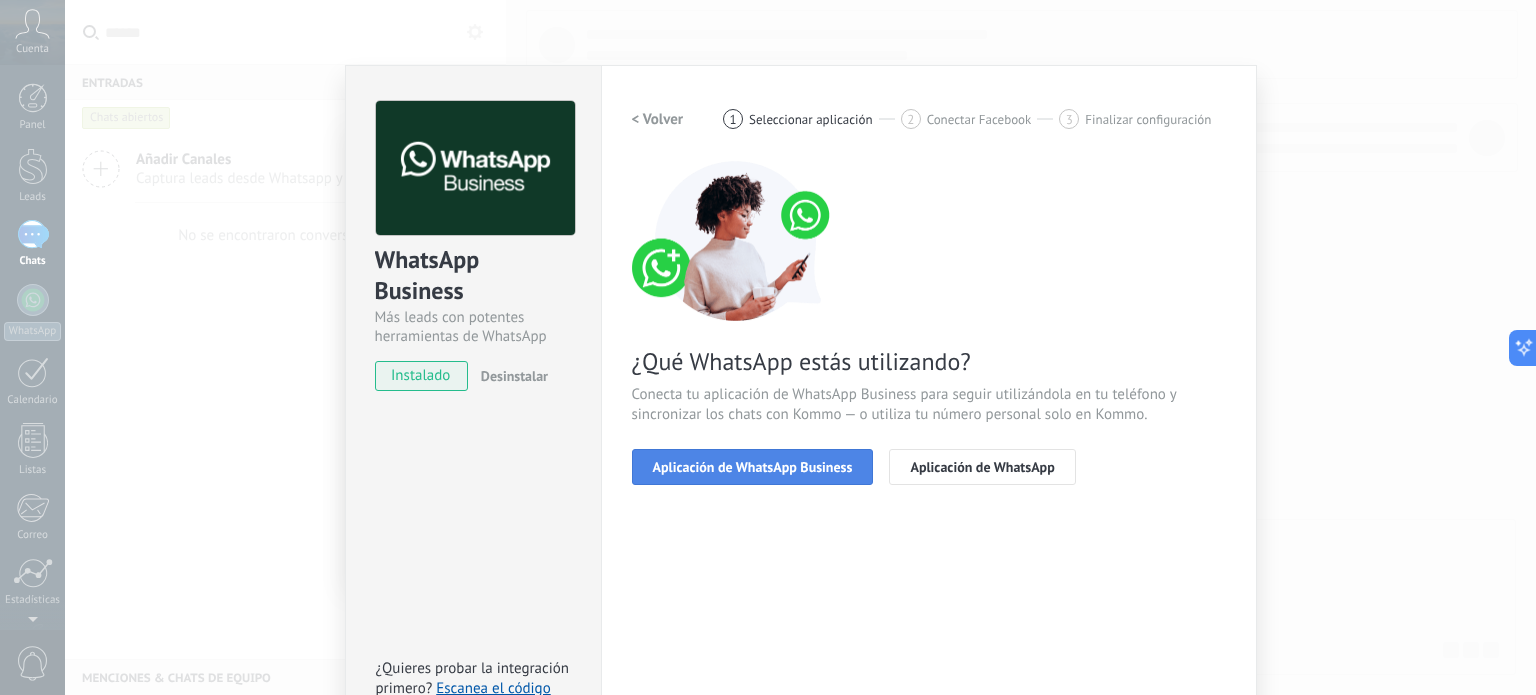 click on "Aplicación de WhatsApp Business" at bounding box center (753, 467) 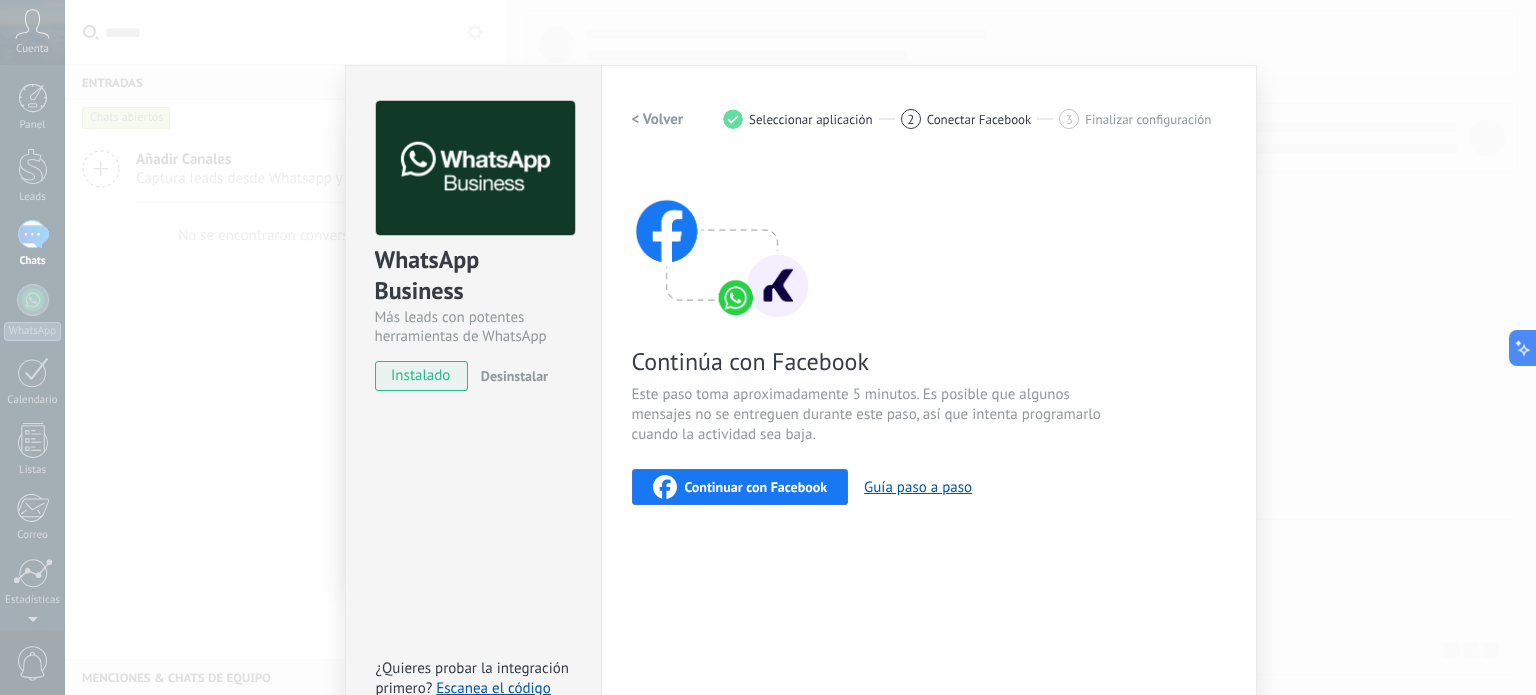 click on "Continuar con Facebook" at bounding box center [756, 487] 